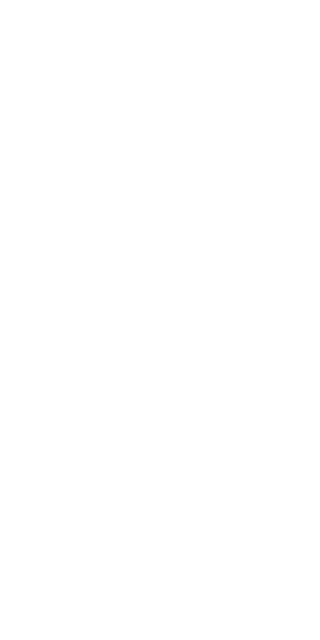 scroll, scrollTop: 0, scrollLeft: 0, axis: both 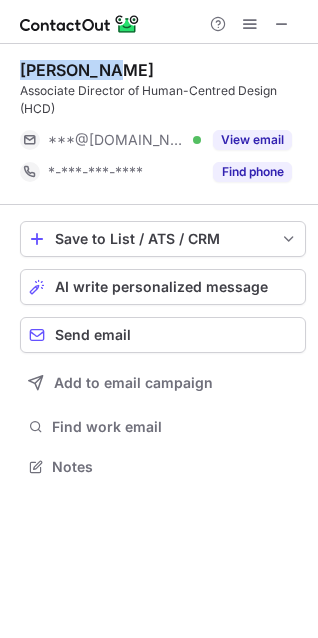 drag, startPoint x: 109, startPoint y: 71, endPoint x: 24, endPoint y: 68, distance: 85.052925 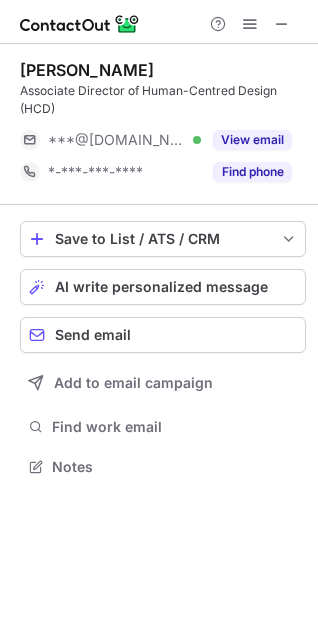 scroll, scrollTop: 10, scrollLeft: 9, axis: both 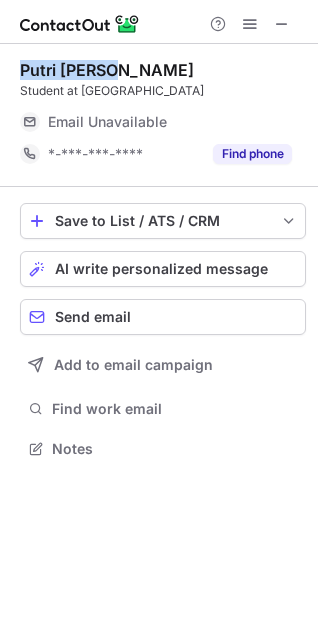 drag, startPoint x: 112, startPoint y: 70, endPoint x: 18, endPoint y: 64, distance: 94.19129 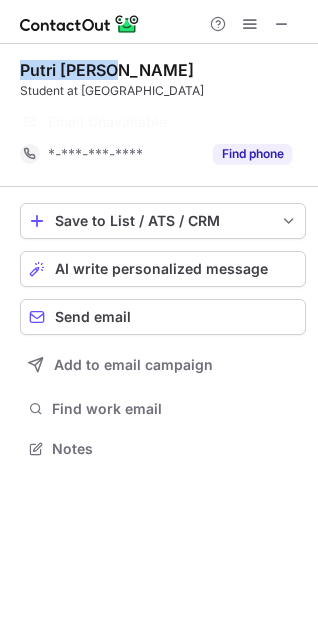 drag, startPoint x: 30, startPoint y: 80, endPoint x: 24, endPoint y: 66, distance: 15.231546 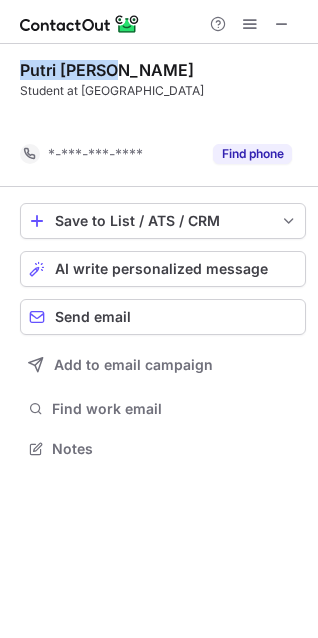 scroll, scrollTop: 402, scrollLeft: 318, axis: both 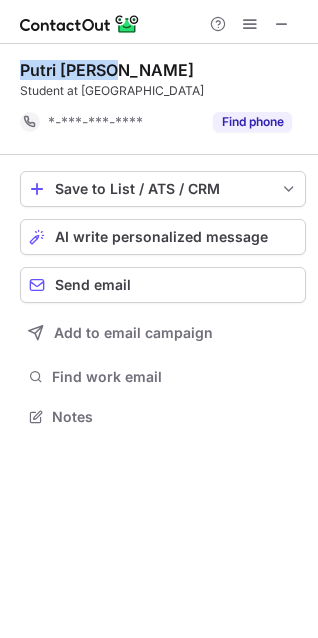 copy on "Putri [PERSON_NAME]" 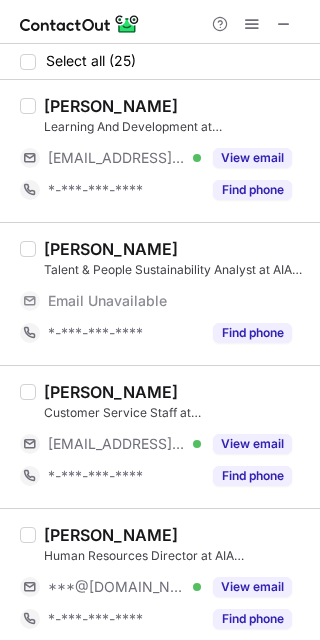 scroll, scrollTop: 0, scrollLeft: 0, axis: both 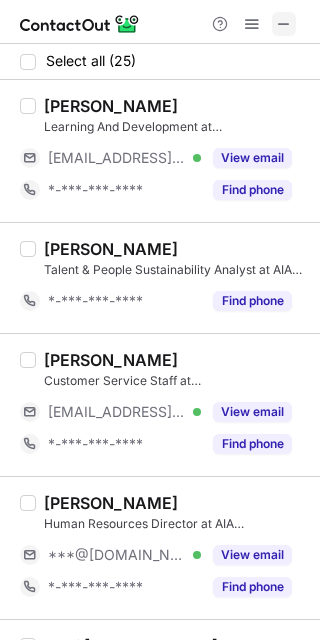 click at bounding box center [284, 24] 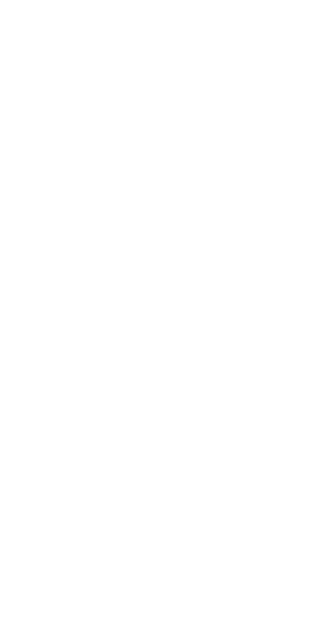 scroll, scrollTop: 0, scrollLeft: 0, axis: both 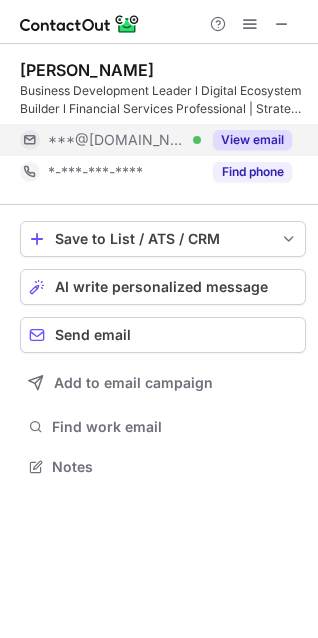 click on "View email" at bounding box center [252, 140] 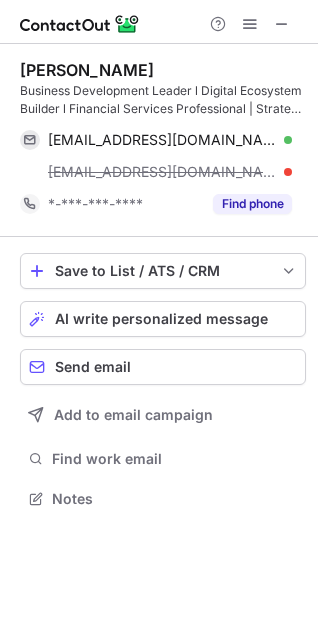 scroll, scrollTop: 10, scrollLeft: 9, axis: both 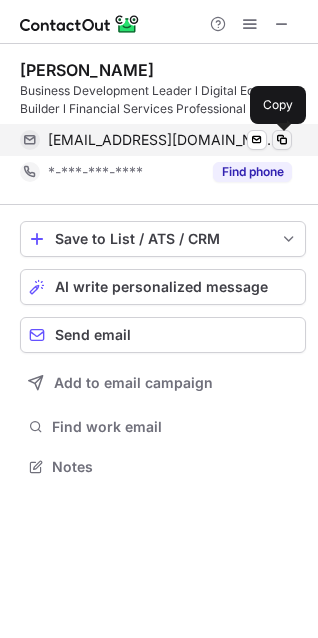 click at bounding box center [282, 140] 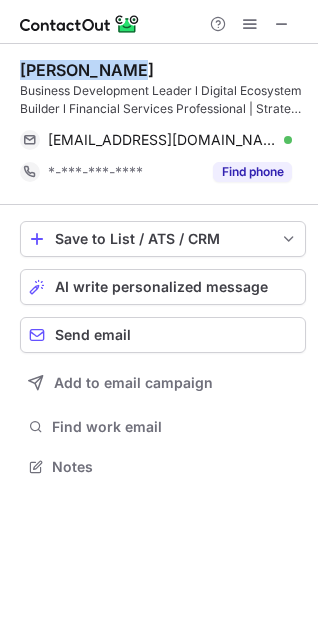 drag, startPoint x: 143, startPoint y: 69, endPoint x: 22, endPoint y: 64, distance: 121.103264 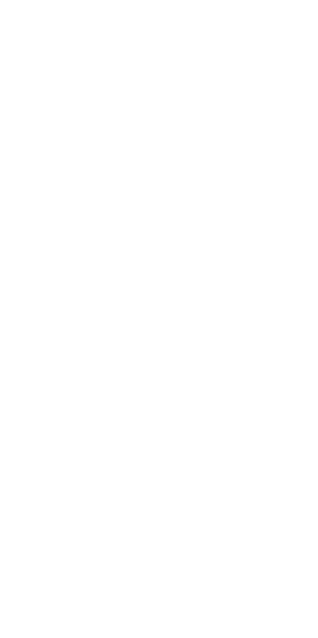 scroll, scrollTop: 0, scrollLeft: 0, axis: both 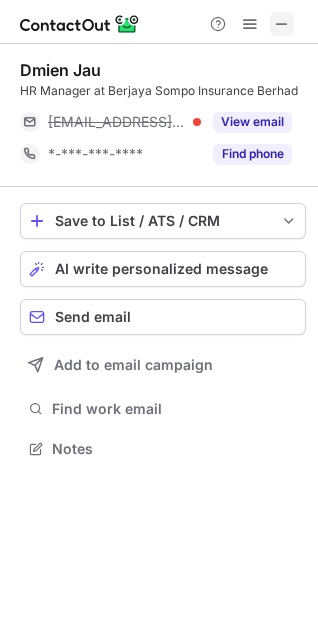 click at bounding box center [282, 24] 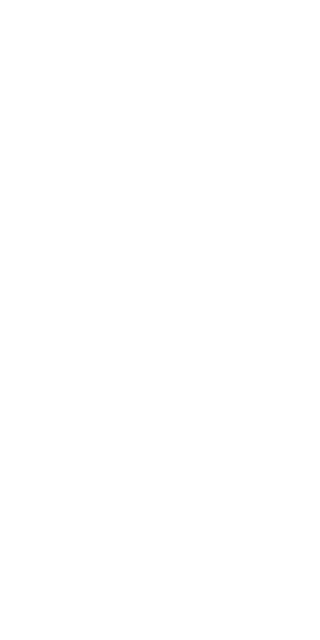 scroll, scrollTop: 0, scrollLeft: 0, axis: both 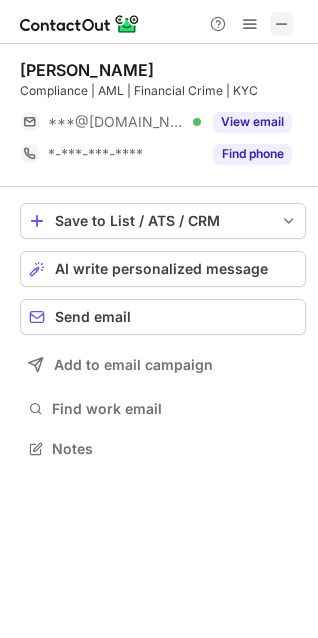 click at bounding box center [282, 24] 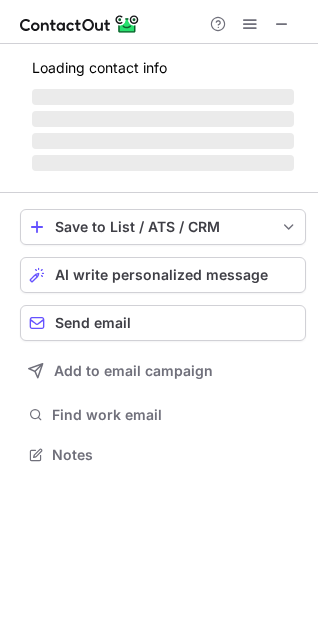 scroll, scrollTop: 0, scrollLeft: 0, axis: both 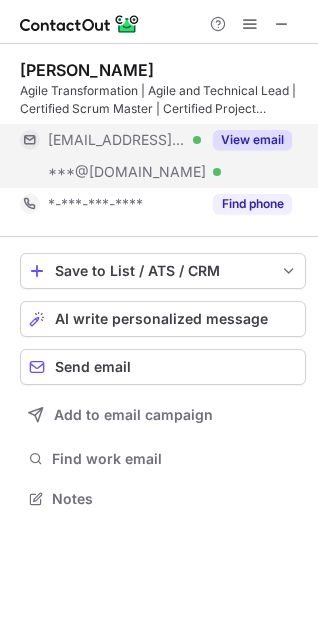click on "View email" at bounding box center (252, 140) 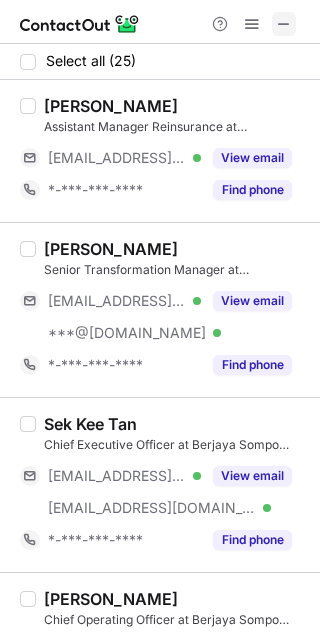 scroll, scrollTop: 0, scrollLeft: 0, axis: both 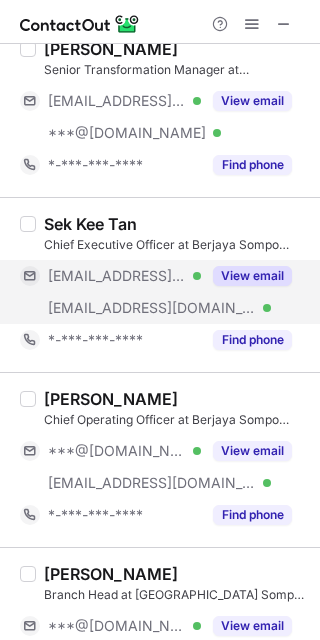 click on "View email" at bounding box center (252, 276) 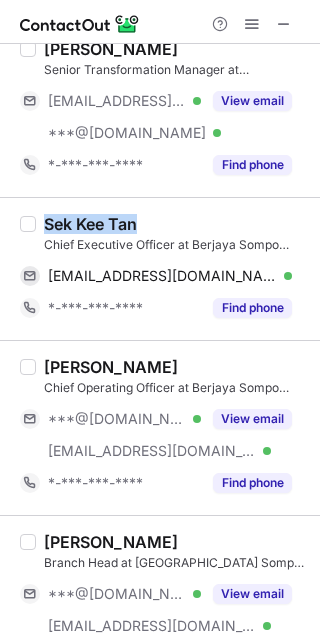 drag, startPoint x: 146, startPoint y: 219, endPoint x: 44, endPoint y: 221, distance: 102.01961 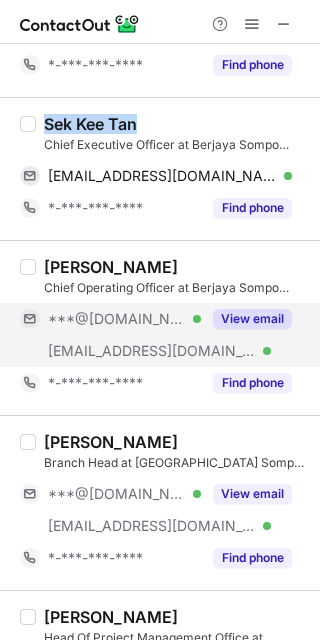 click on "View email" at bounding box center (252, 319) 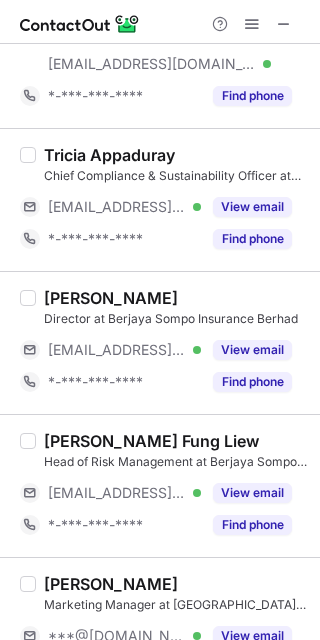 scroll, scrollTop: 2068, scrollLeft: 0, axis: vertical 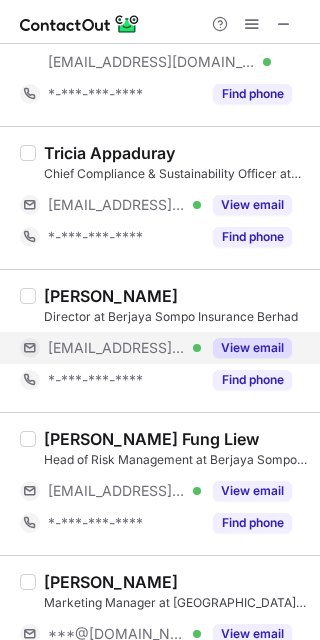 click on "View email" at bounding box center [252, 348] 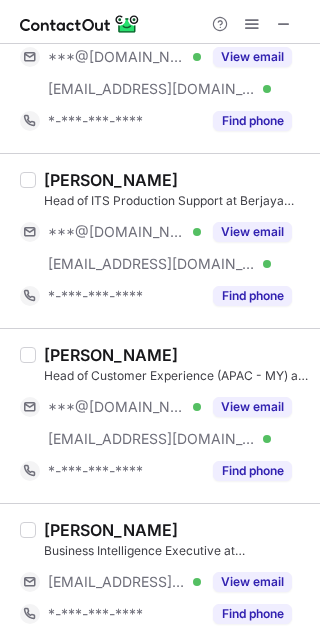 scroll, scrollTop: 2668, scrollLeft: 0, axis: vertical 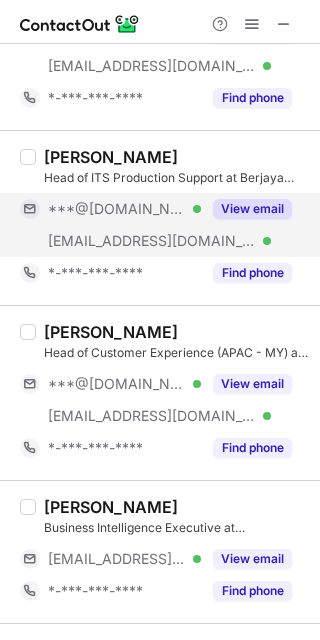 click on "View email" at bounding box center (252, 209) 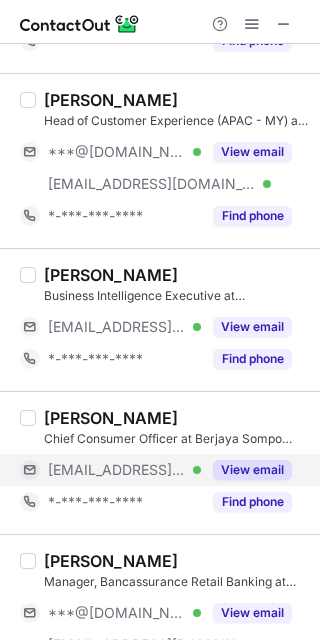 scroll, scrollTop: 3068, scrollLeft: 0, axis: vertical 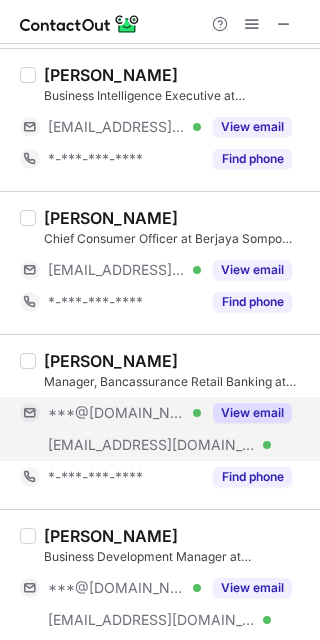 click on "View email" at bounding box center [252, 413] 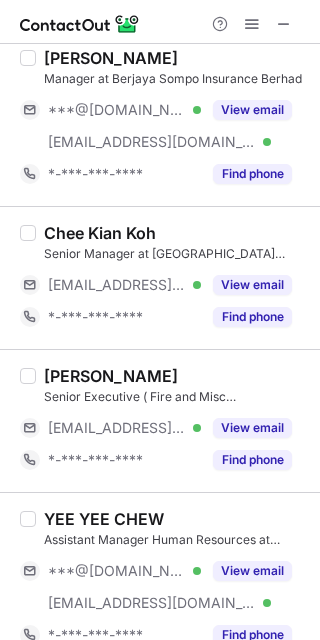 scroll, scrollTop: 1397, scrollLeft: 0, axis: vertical 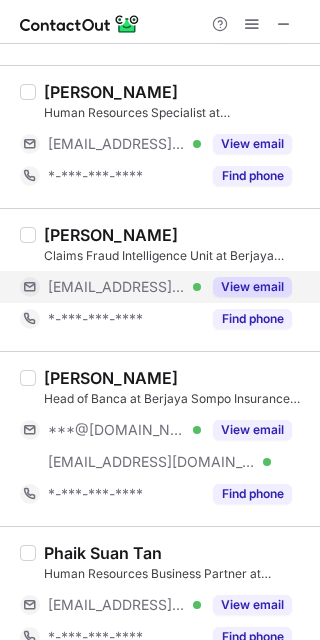 click on "View email" at bounding box center [252, 287] 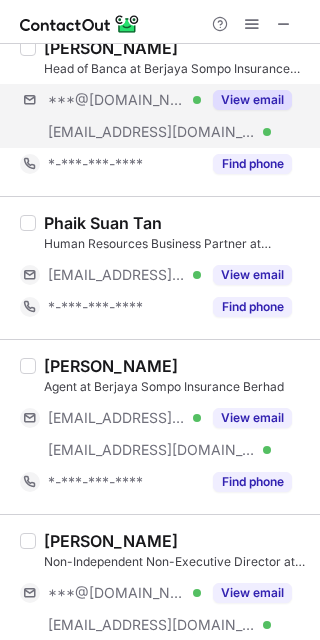 scroll, scrollTop: 600, scrollLeft: 0, axis: vertical 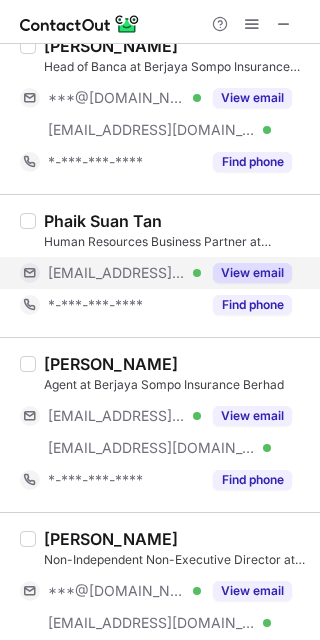 click on "View email" at bounding box center (252, 273) 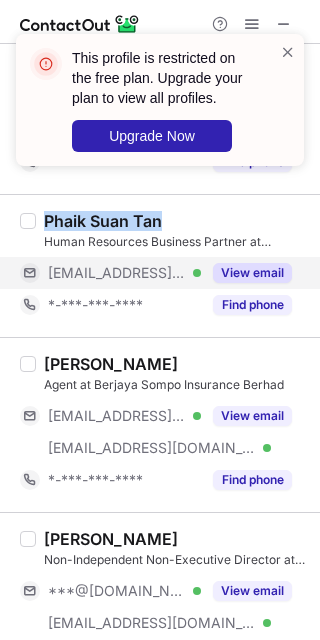 drag, startPoint x: 177, startPoint y: 216, endPoint x: 45, endPoint y: 215, distance: 132.00378 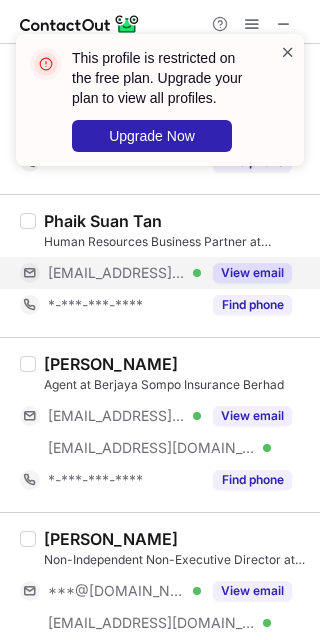 click at bounding box center (288, 52) 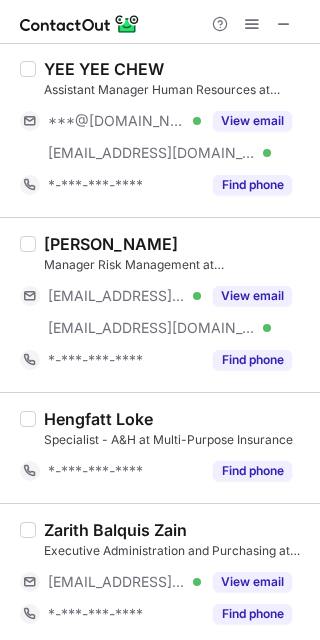 scroll, scrollTop: 2200, scrollLeft: 0, axis: vertical 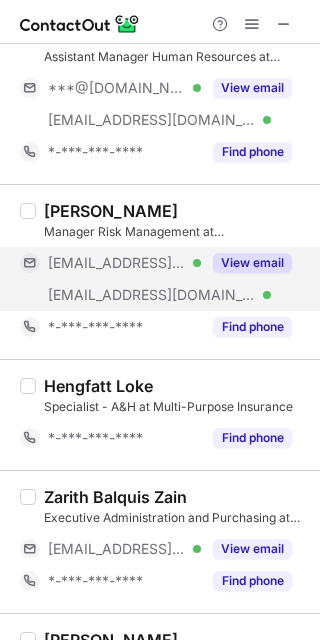 click on "View email" at bounding box center [252, 263] 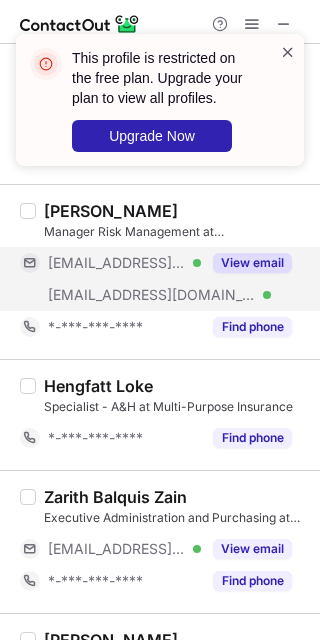 click at bounding box center (288, 52) 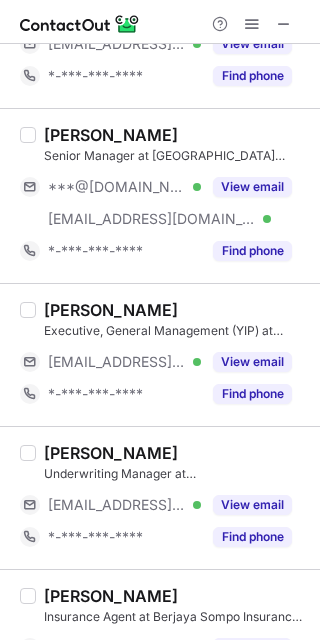 scroll, scrollTop: 3233, scrollLeft: 0, axis: vertical 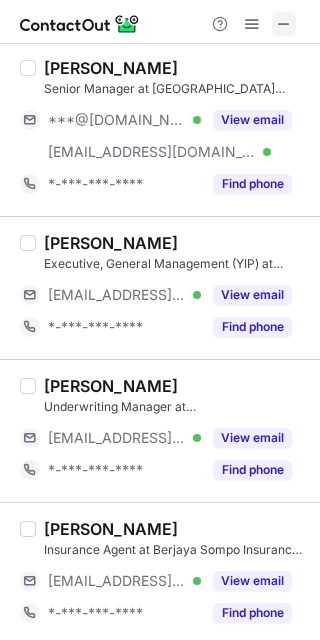 click at bounding box center (284, 24) 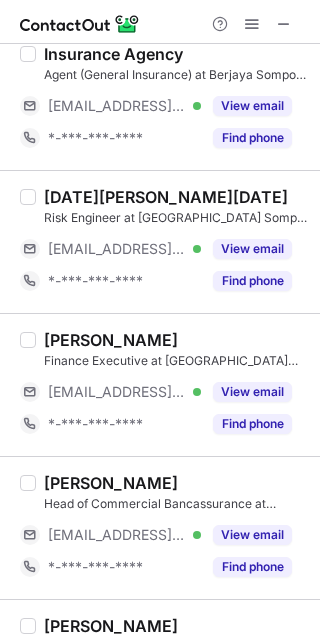 scroll, scrollTop: 1969, scrollLeft: 0, axis: vertical 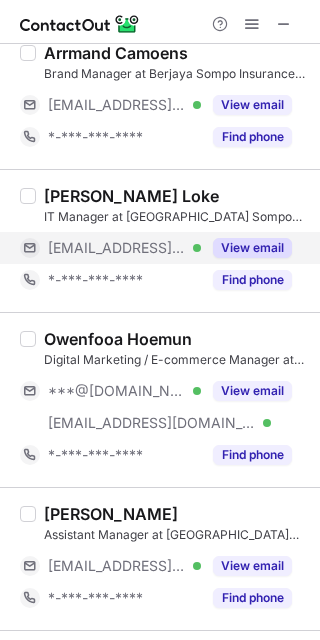click on "View email" at bounding box center (252, 248) 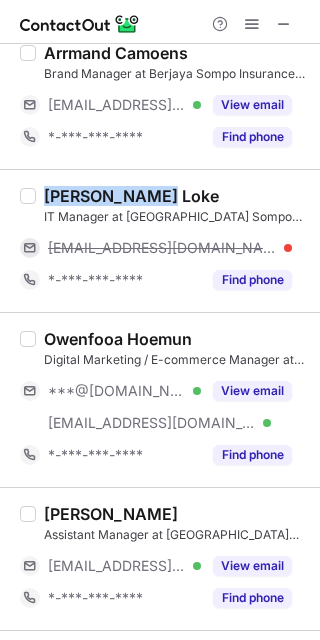 drag, startPoint x: 176, startPoint y: 194, endPoint x: 47, endPoint y: 195, distance: 129.00388 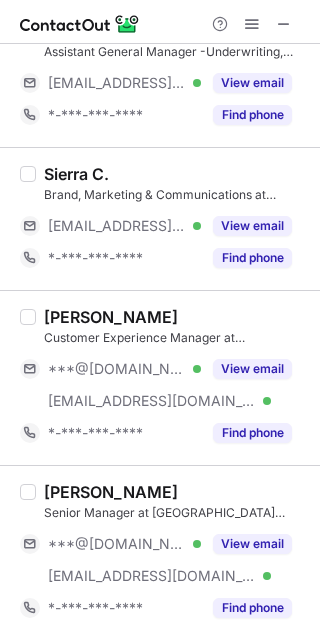 scroll, scrollTop: 2700, scrollLeft: 0, axis: vertical 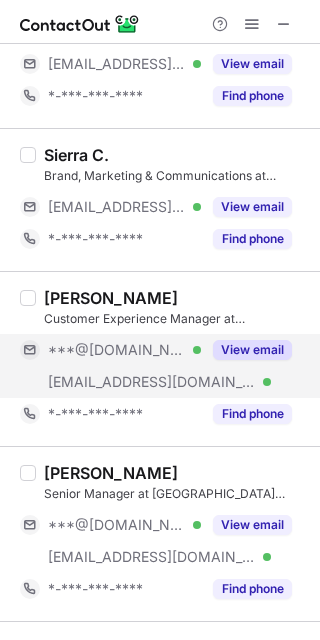 click on "View email" at bounding box center [252, 350] 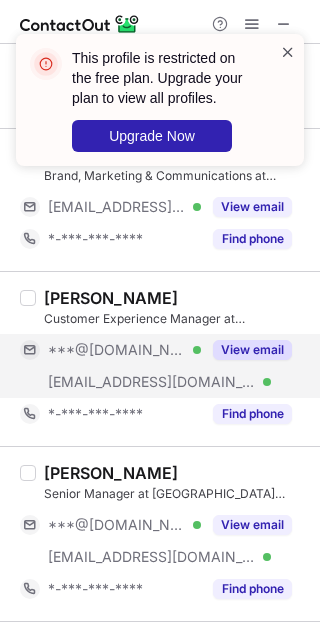 click at bounding box center [288, 52] 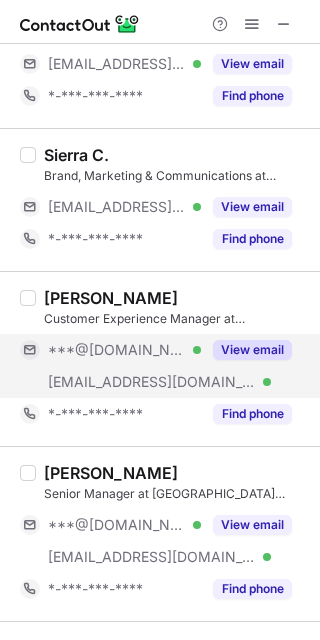 drag, startPoint x: 237, startPoint y: 290, endPoint x: 48, endPoint y: 294, distance: 189.04233 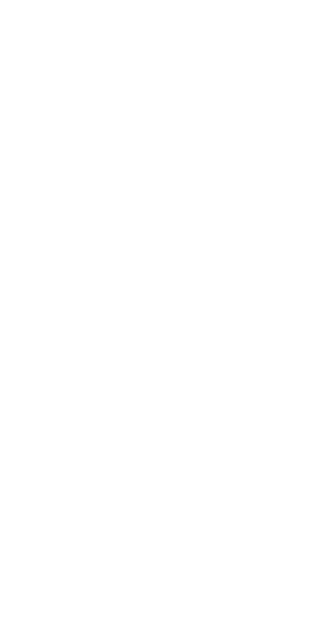 scroll, scrollTop: 0, scrollLeft: 0, axis: both 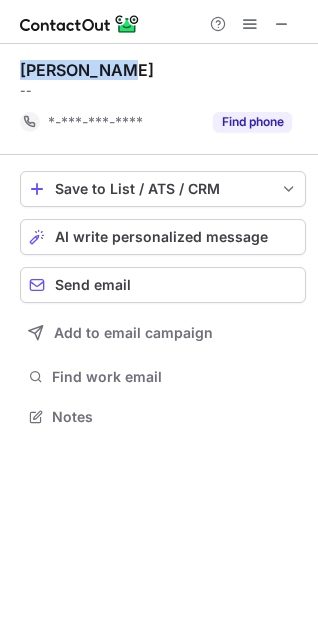 drag, startPoint x: 127, startPoint y: 70, endPoint x: 20, endPoint y: 66, distance: 107.07474 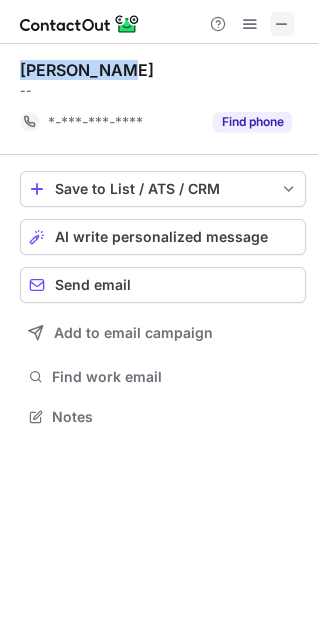 click at bounding box center (282, 24) 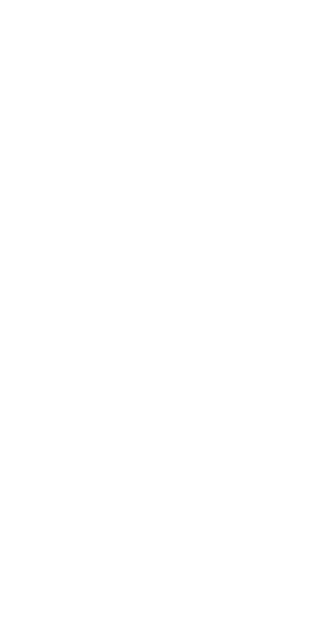 scroll, scrollTop: 0, scrollLeft: 0, axis: both 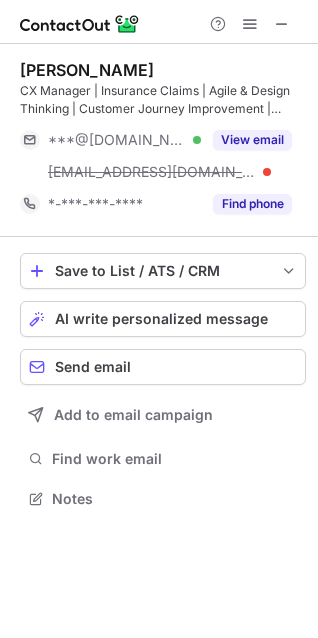 click at bounding box center (282, 24) 